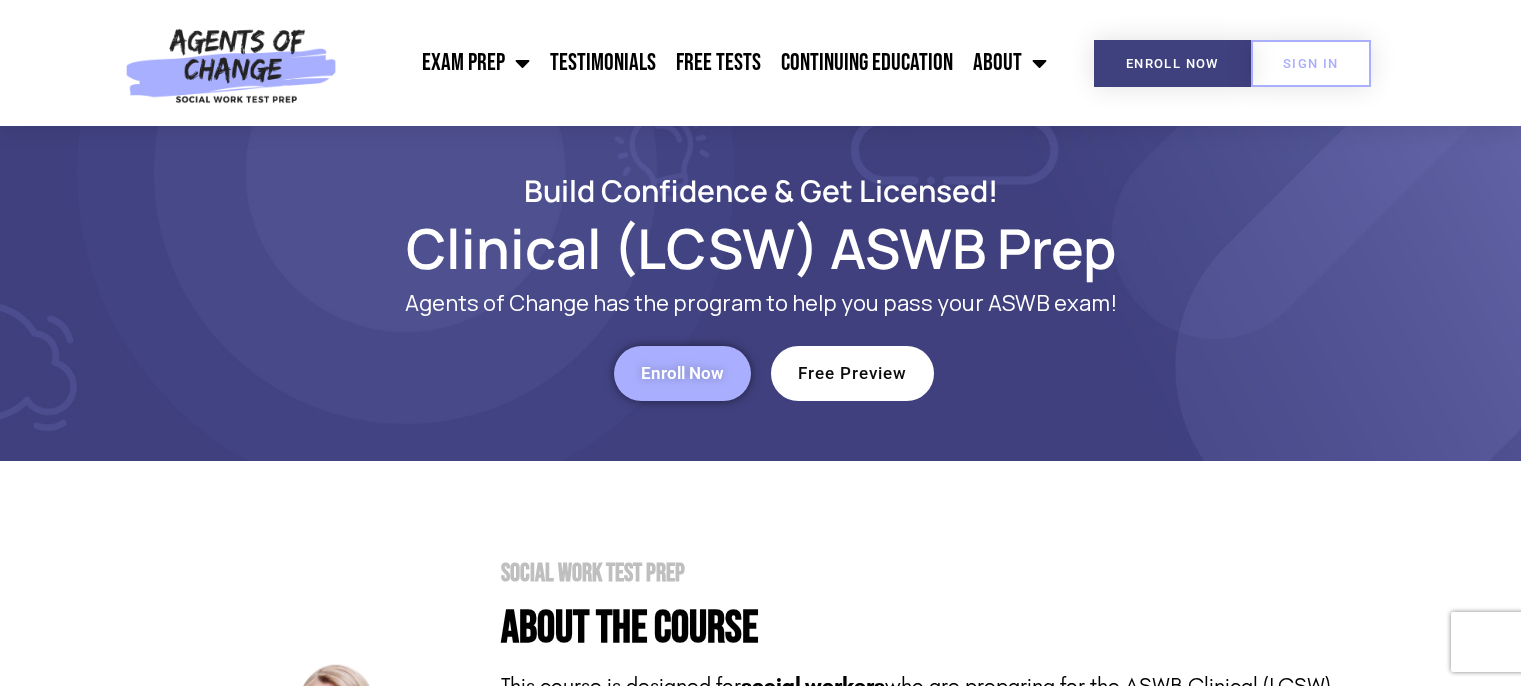 scroll, scrollTop: 1930, scrollLeft: 0, axis: vertical 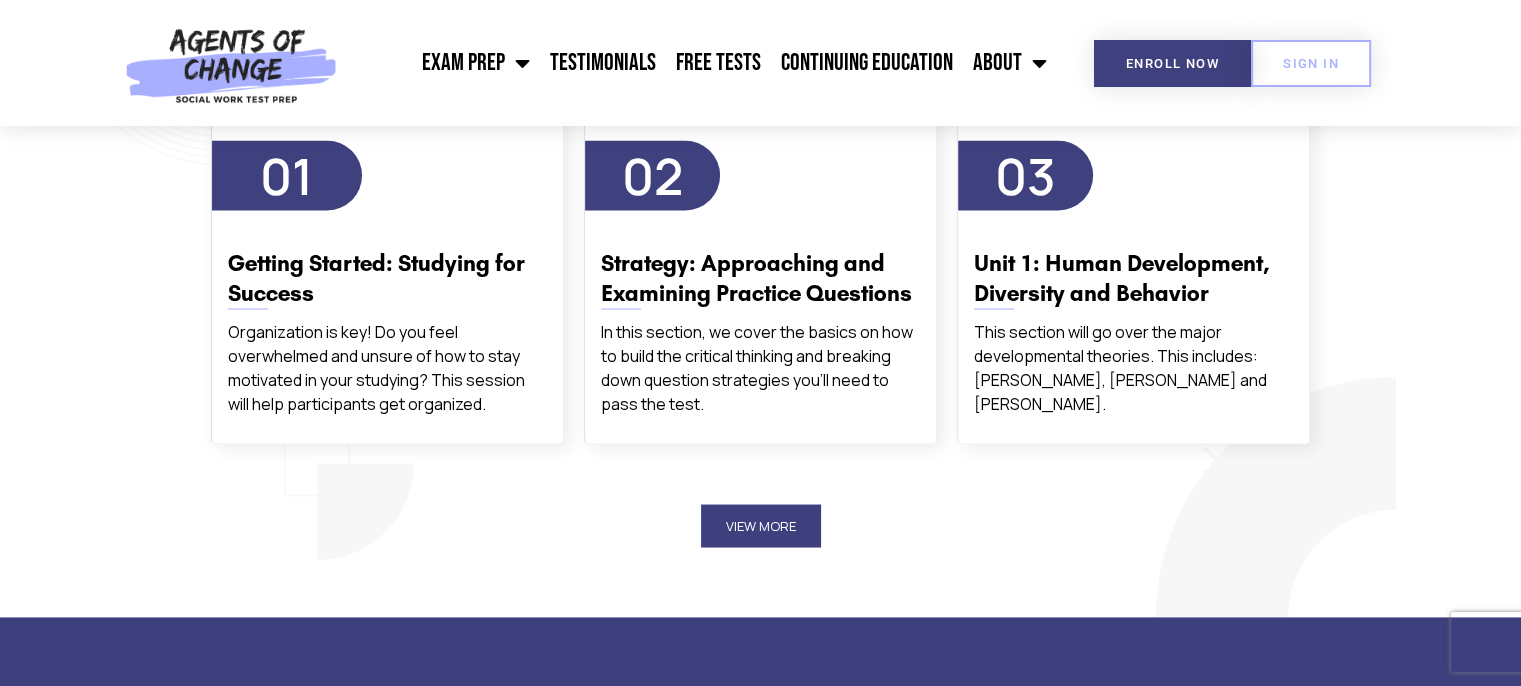 click on "View More" at bounding box center (761, 525) 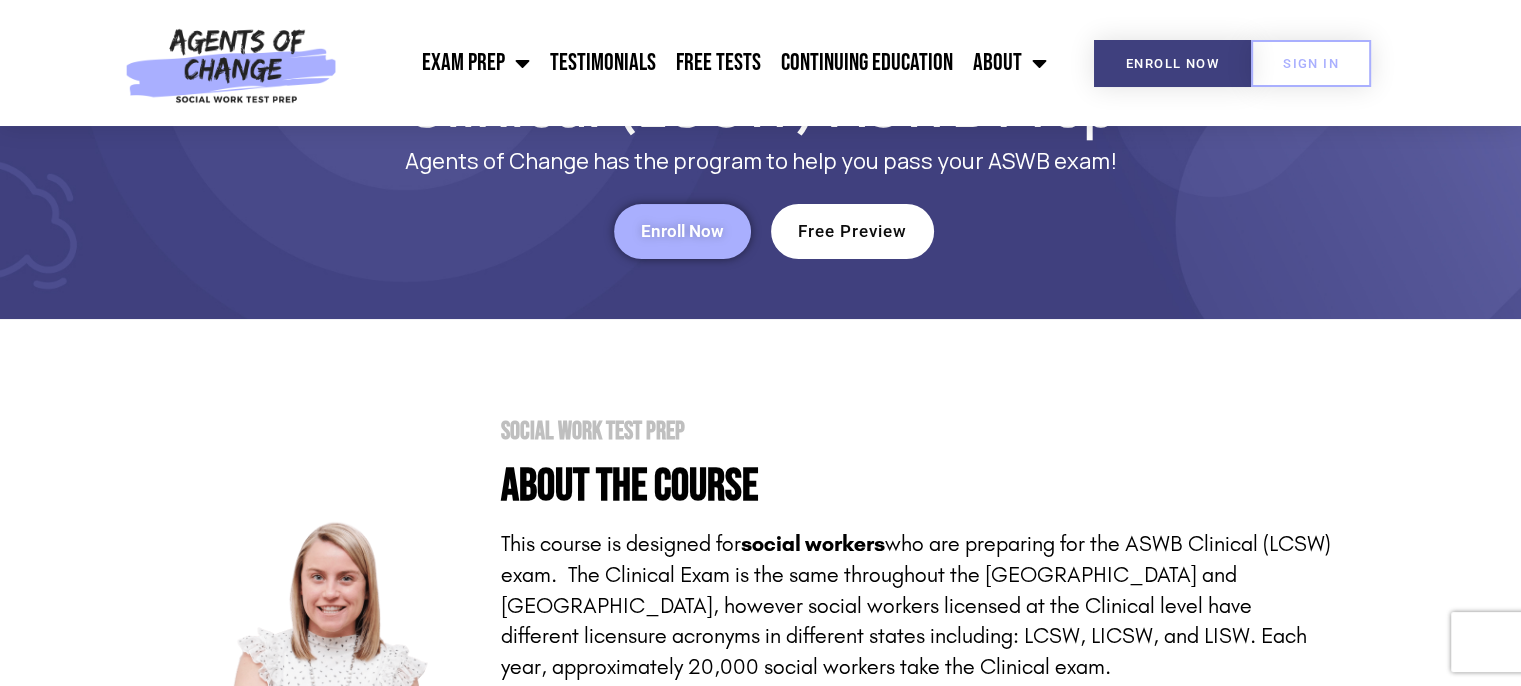 scroll, scrollTop: 72, scrollLeft: 0, axis: vertical 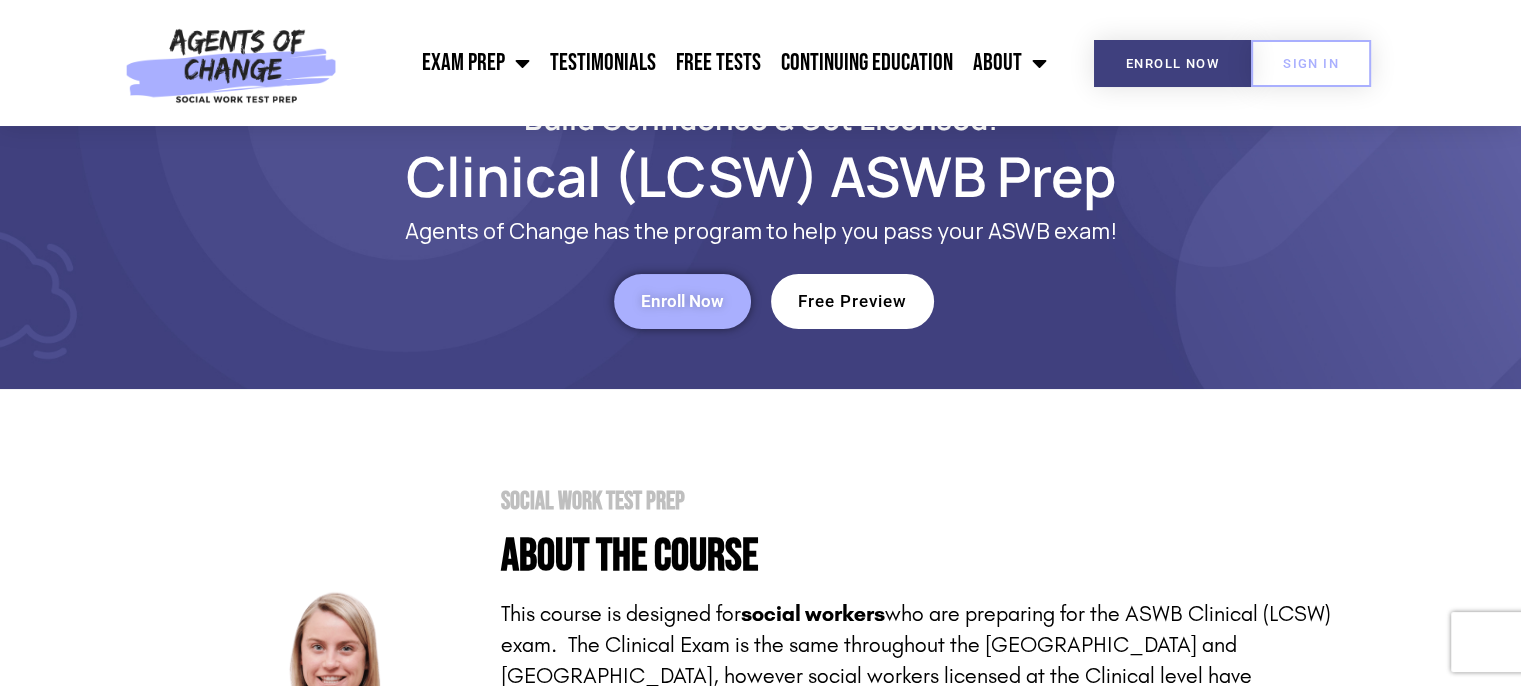 click on "Free Preview" at bounding box center (852, 301) 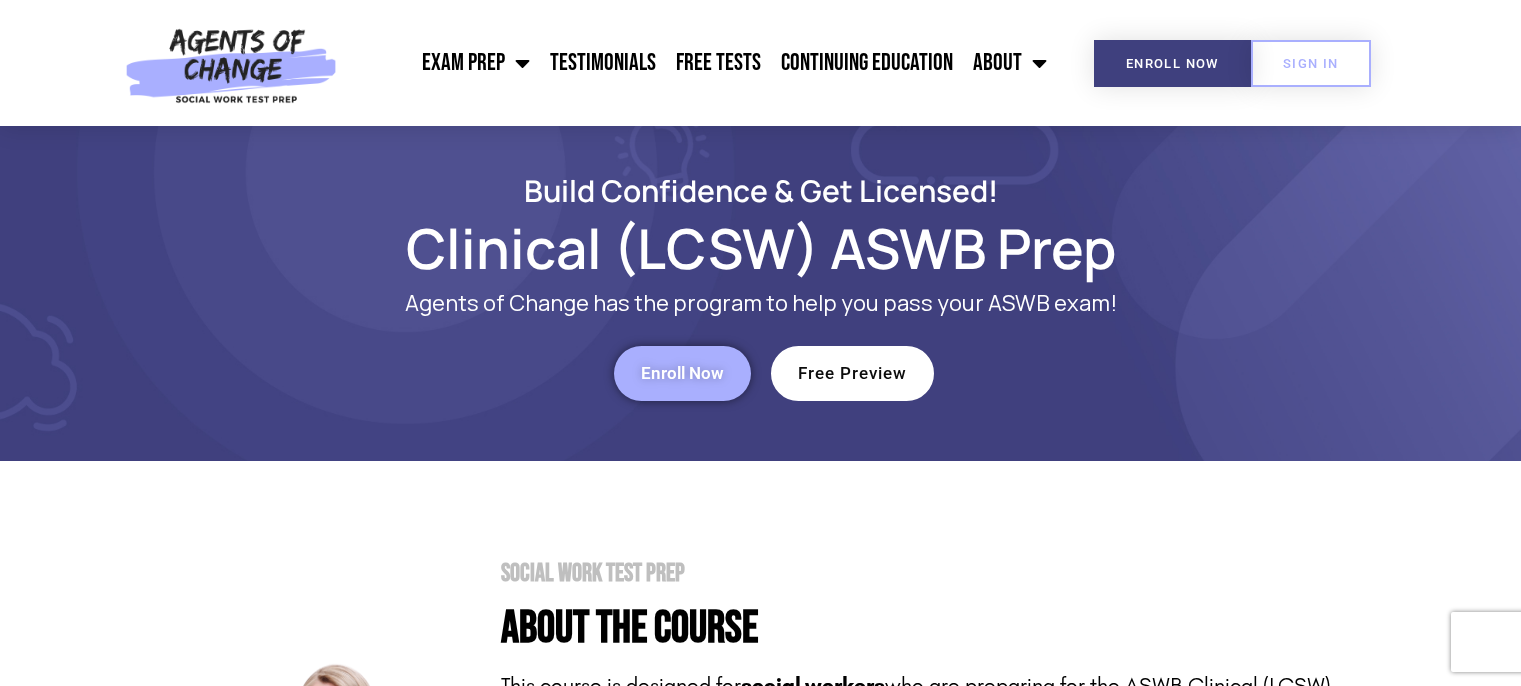 scroll, scrollTop: 72, scrollLeft: 0, axis: vertical 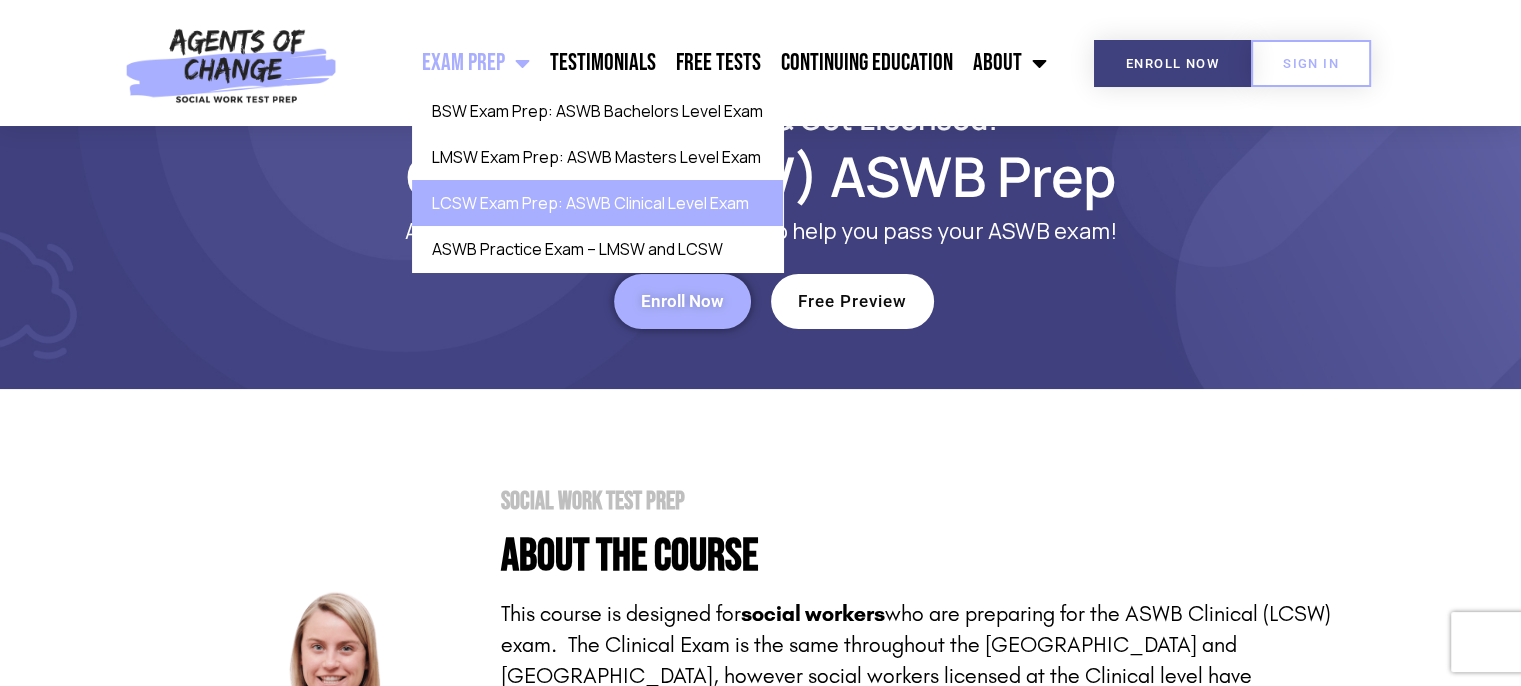 click on "LCSW Exam Prep: ASWB Clinical Level Exam" 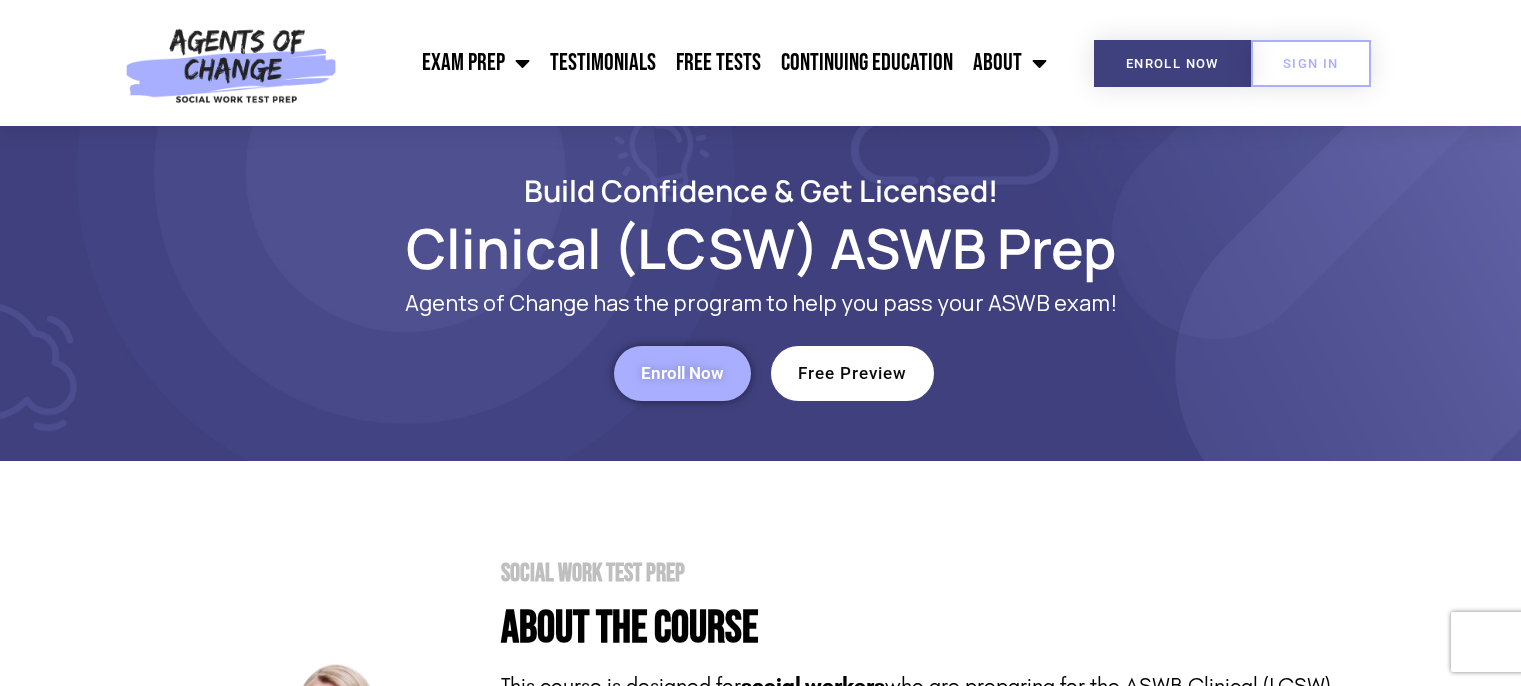 scroll, scrollTop: 112, scrollLeft: 0, axis: vertical 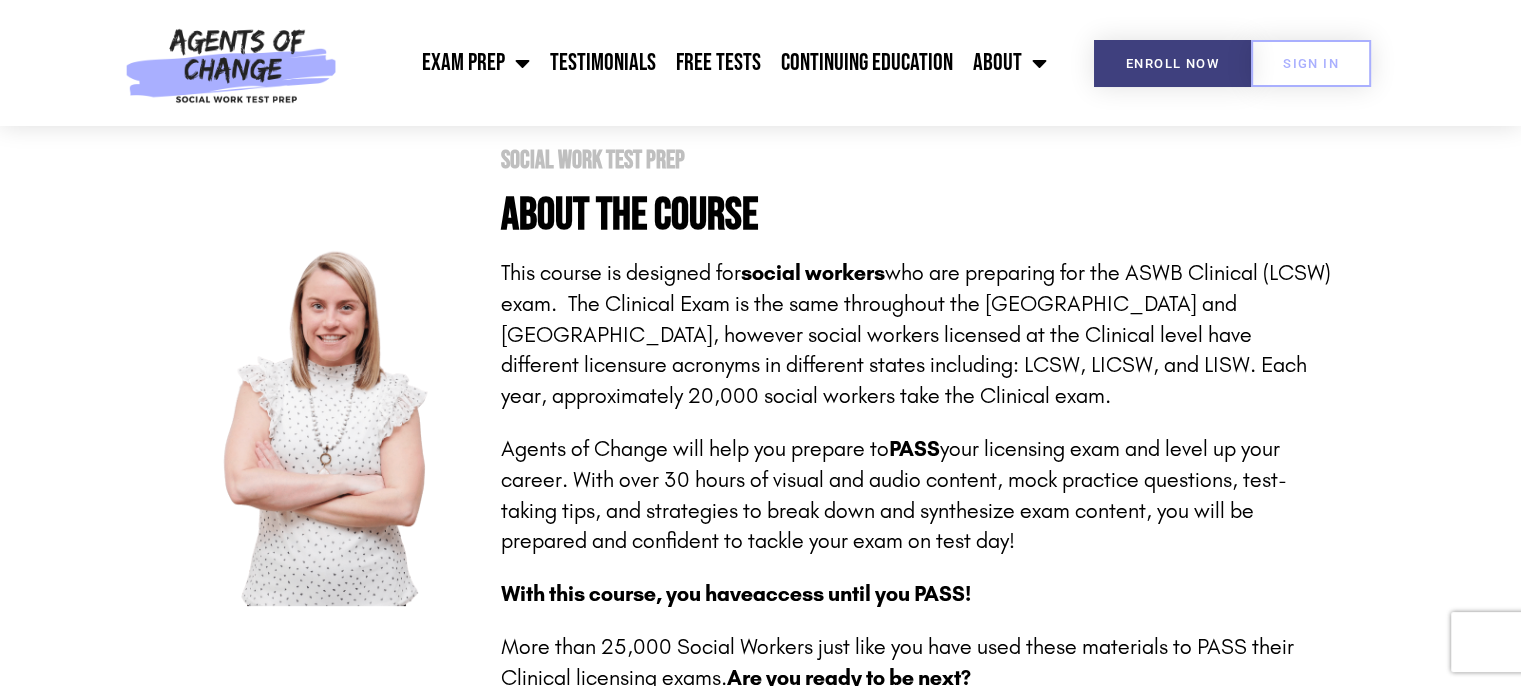 drag, startPoint x: 481, startPoint y: 69, endPoint x: 512, endPoint y: 183, distance: 118.13975 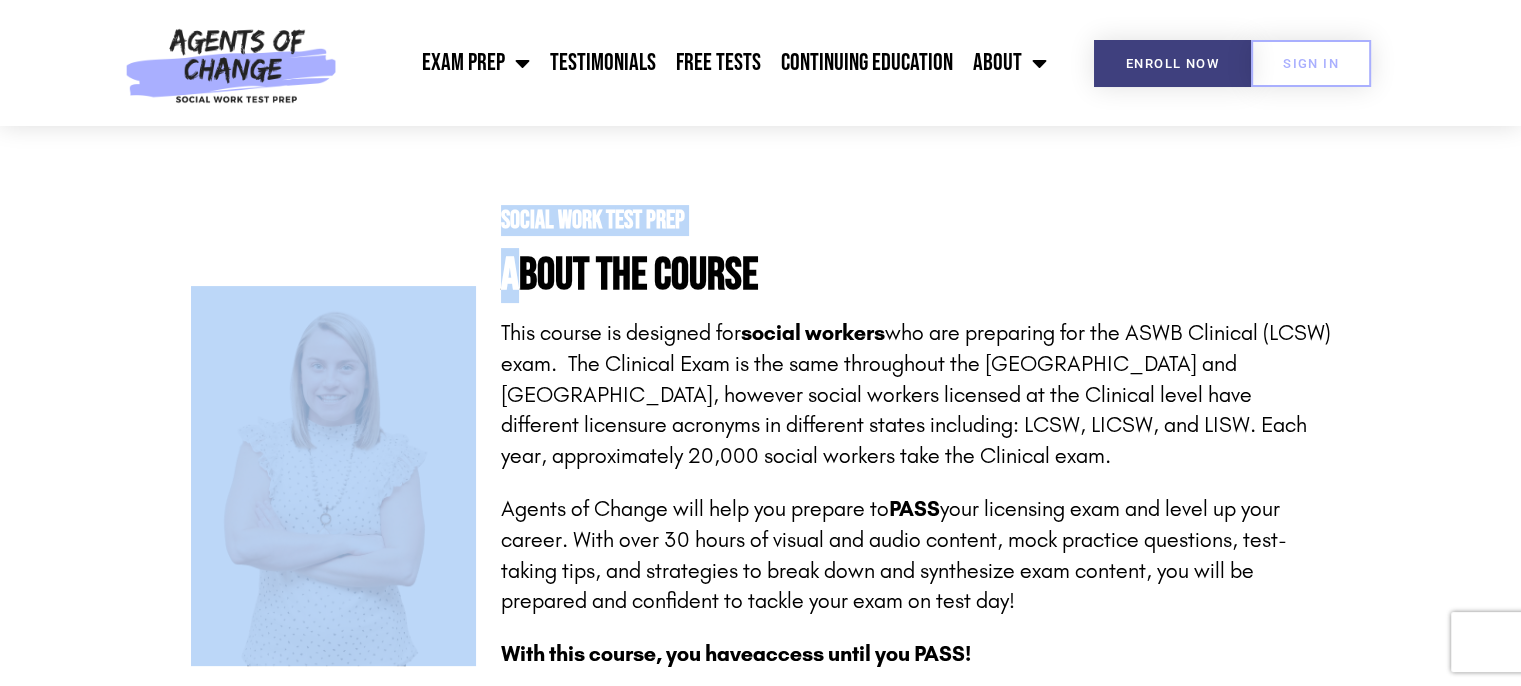 scroll, scrollTop: 336, scrollLeft: 0, axis: vertical 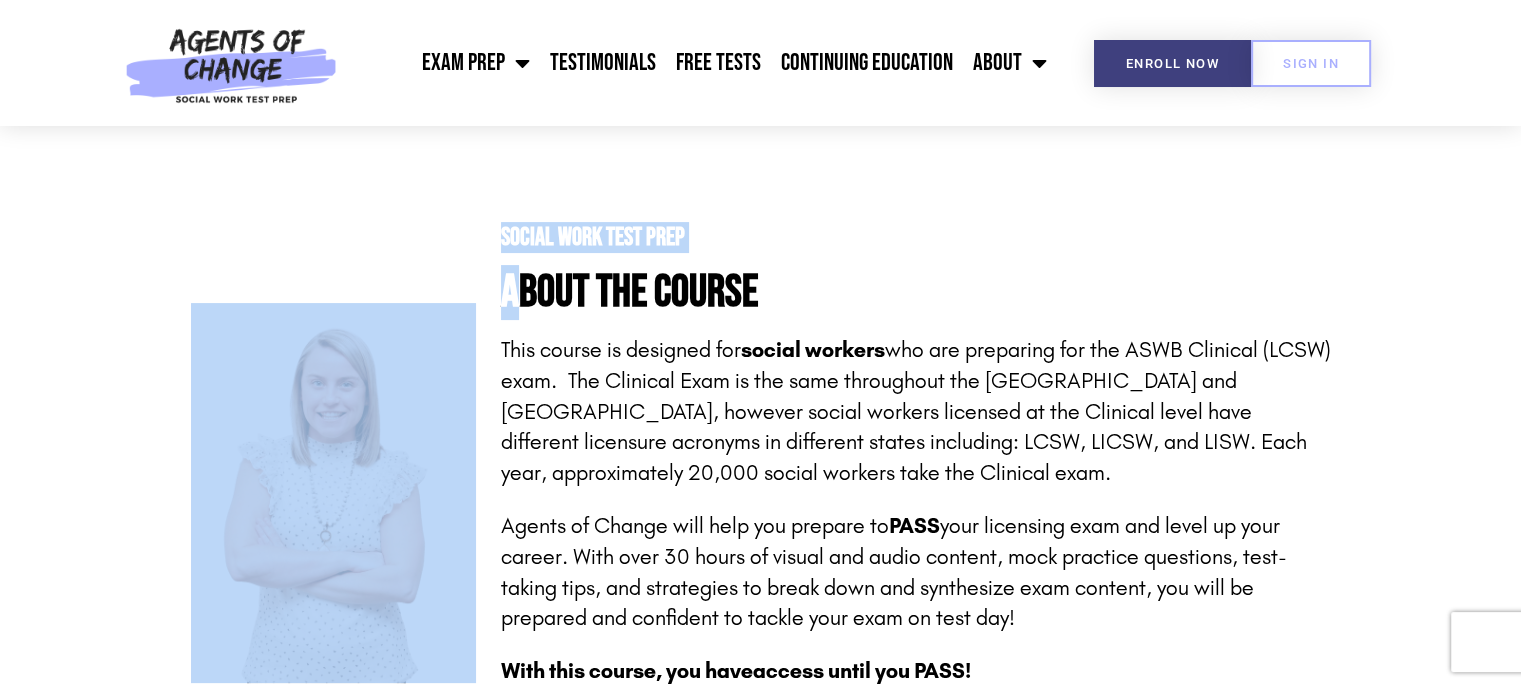 click at bounding box center (333, 493) 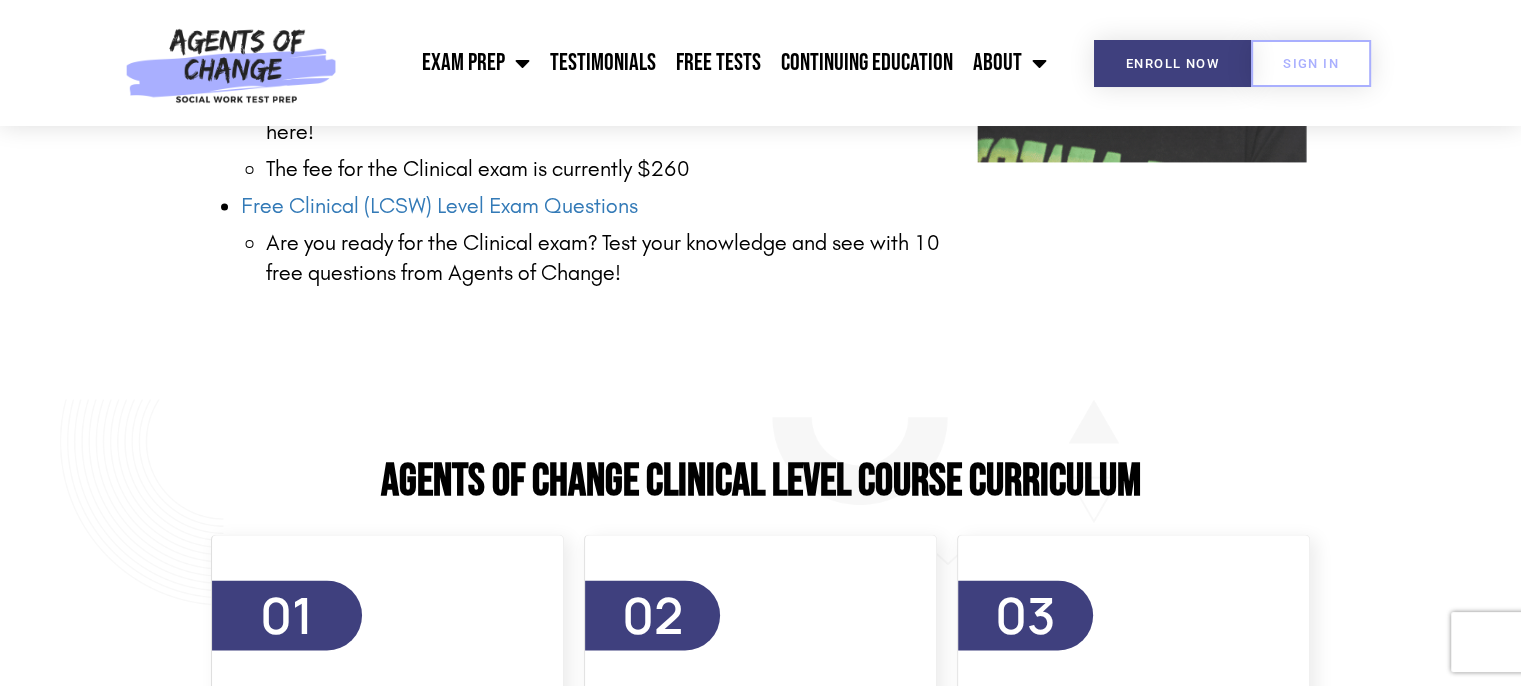 scroll, scrollTop: 3055, scrollLeft: 0, axis: vertical 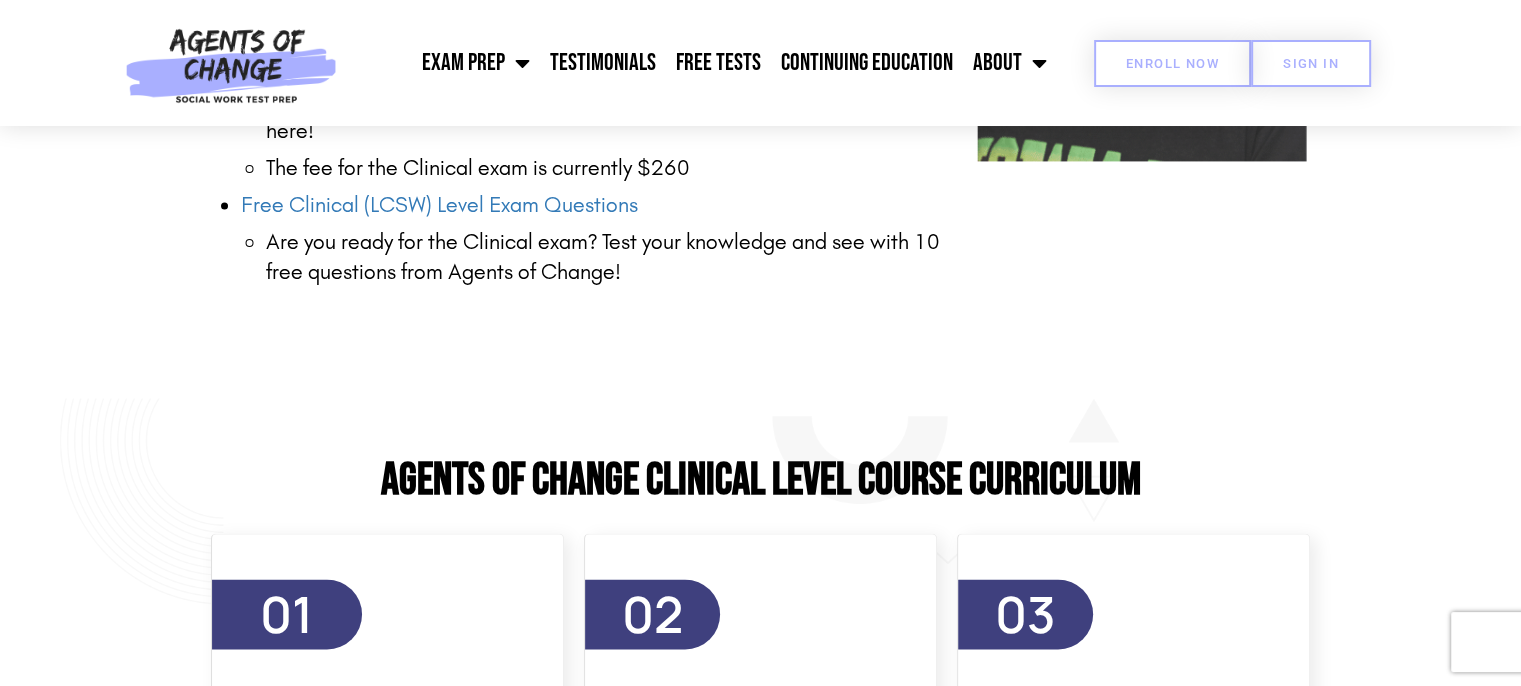click on "Enroll Now" at bounding box center (1172, 63) 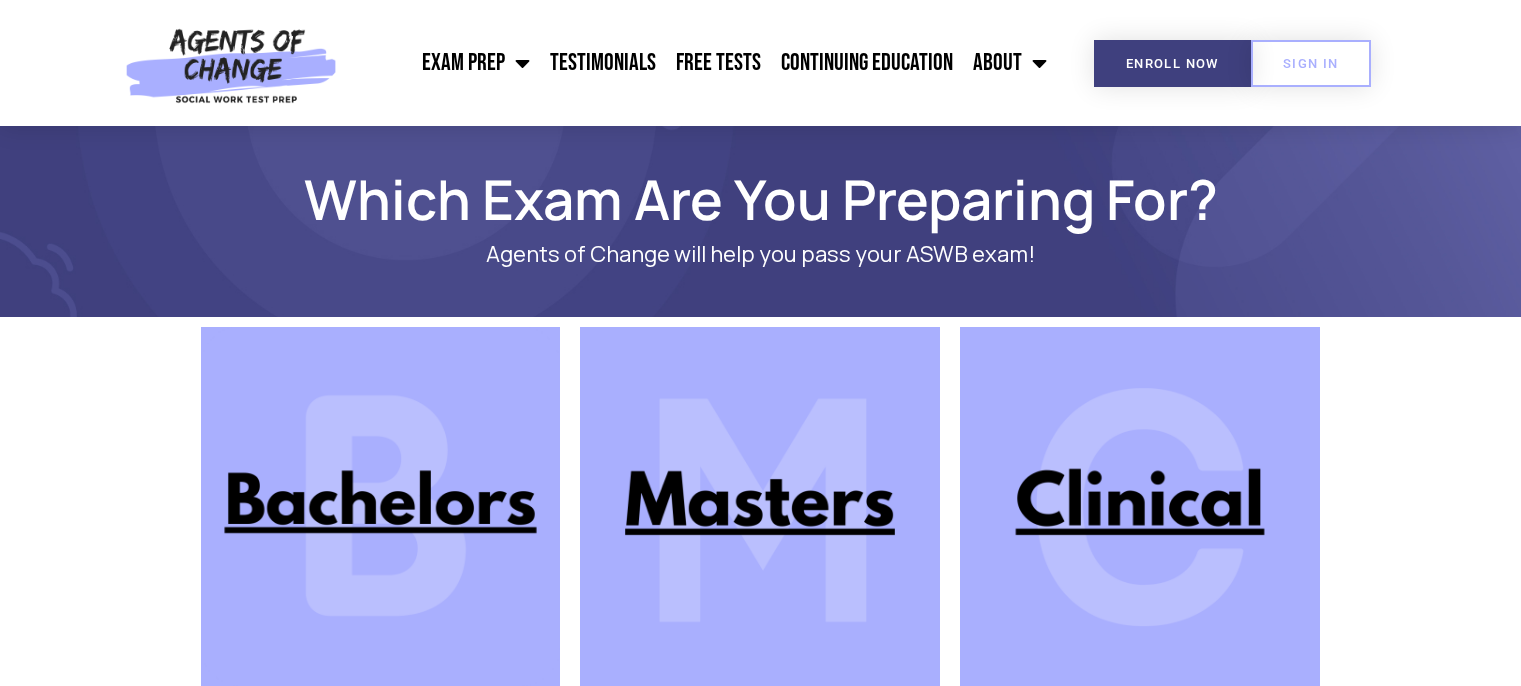 scroll, scrollTop: 0, scrollLeft: 0, axis: both 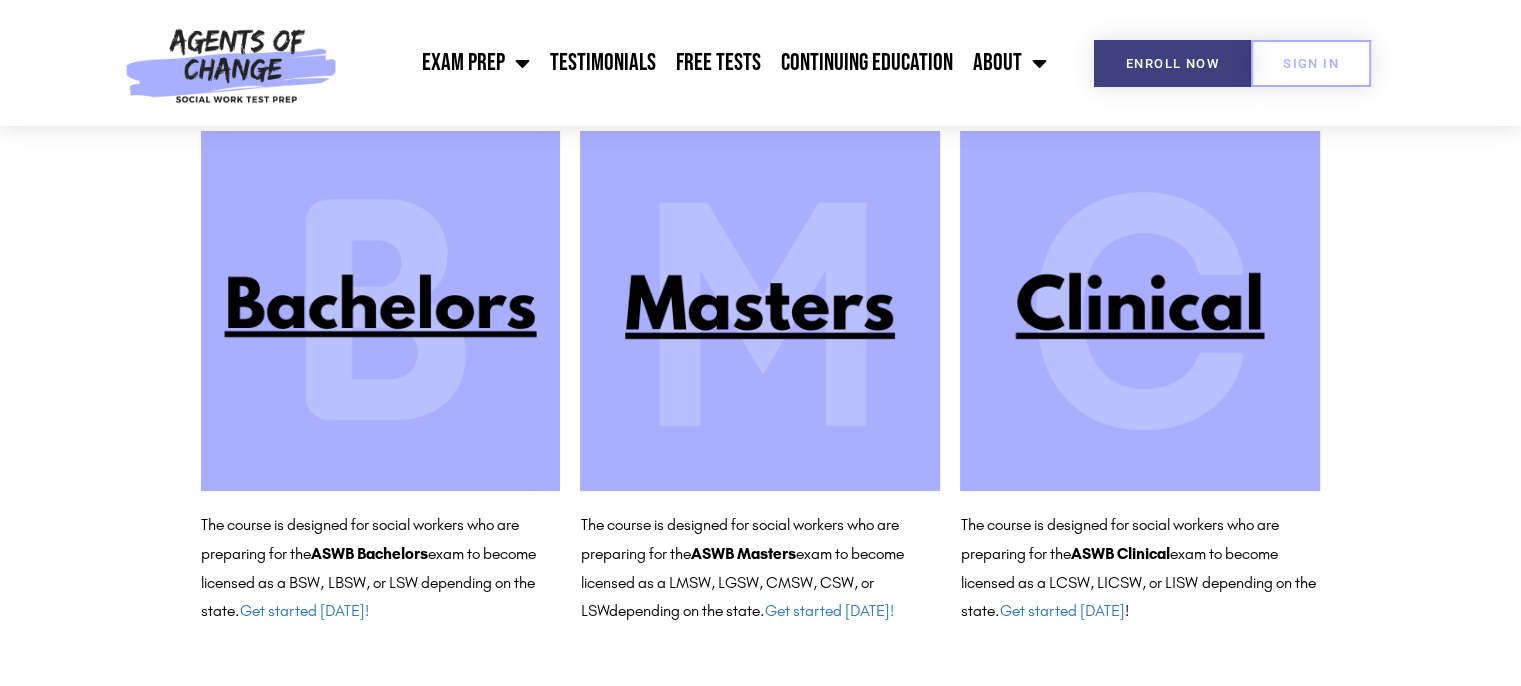 click at bounding box center [1140, 311] 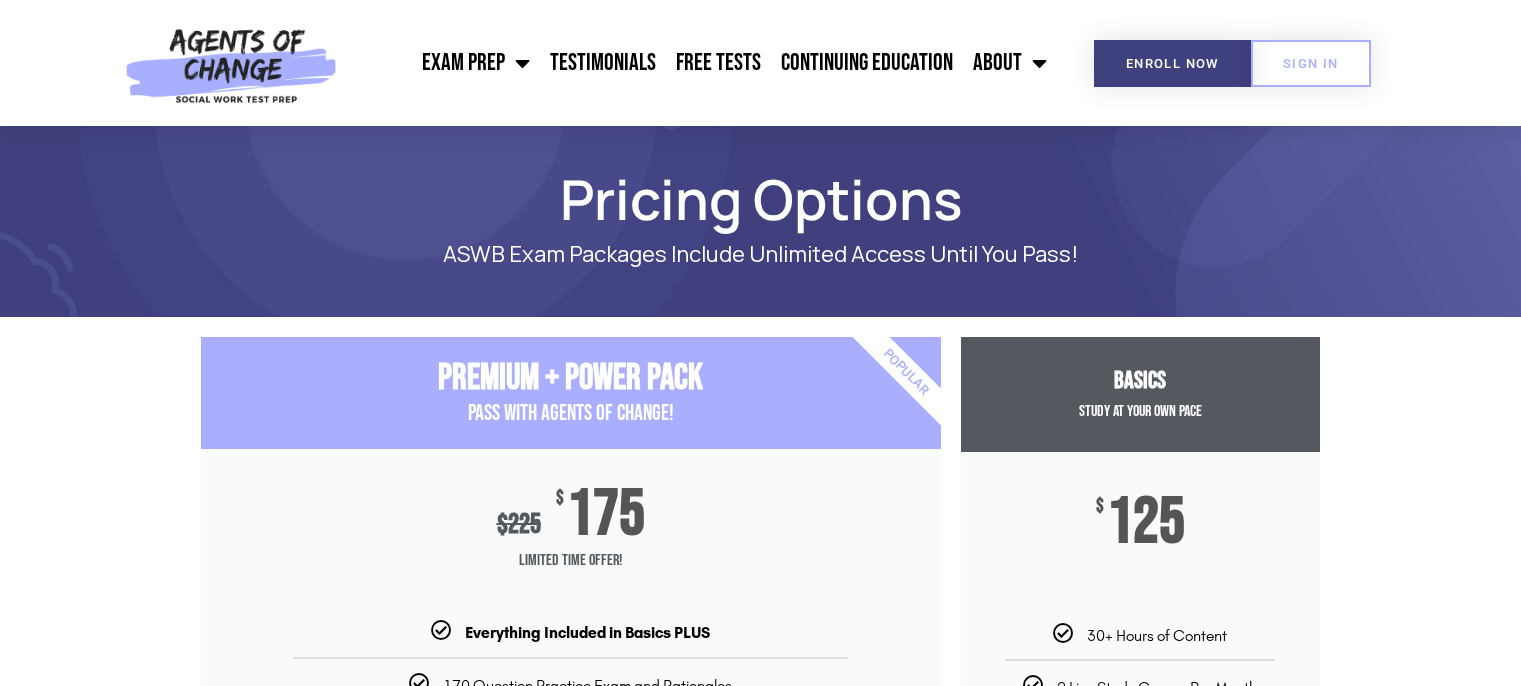 scroll, scrollTop: 0, scrollLeft: 0, axis: both 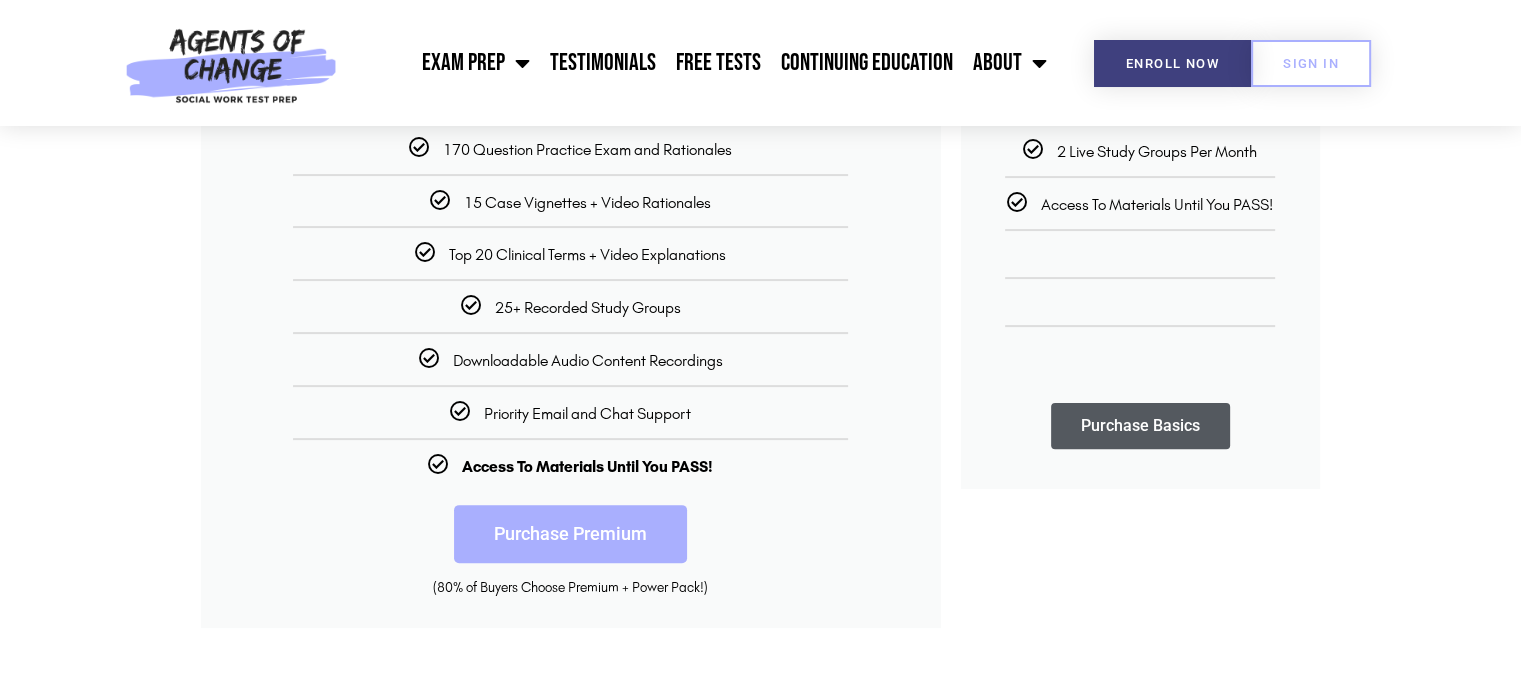 click on "Purchase Premium" at bounding box center (570, 534) 